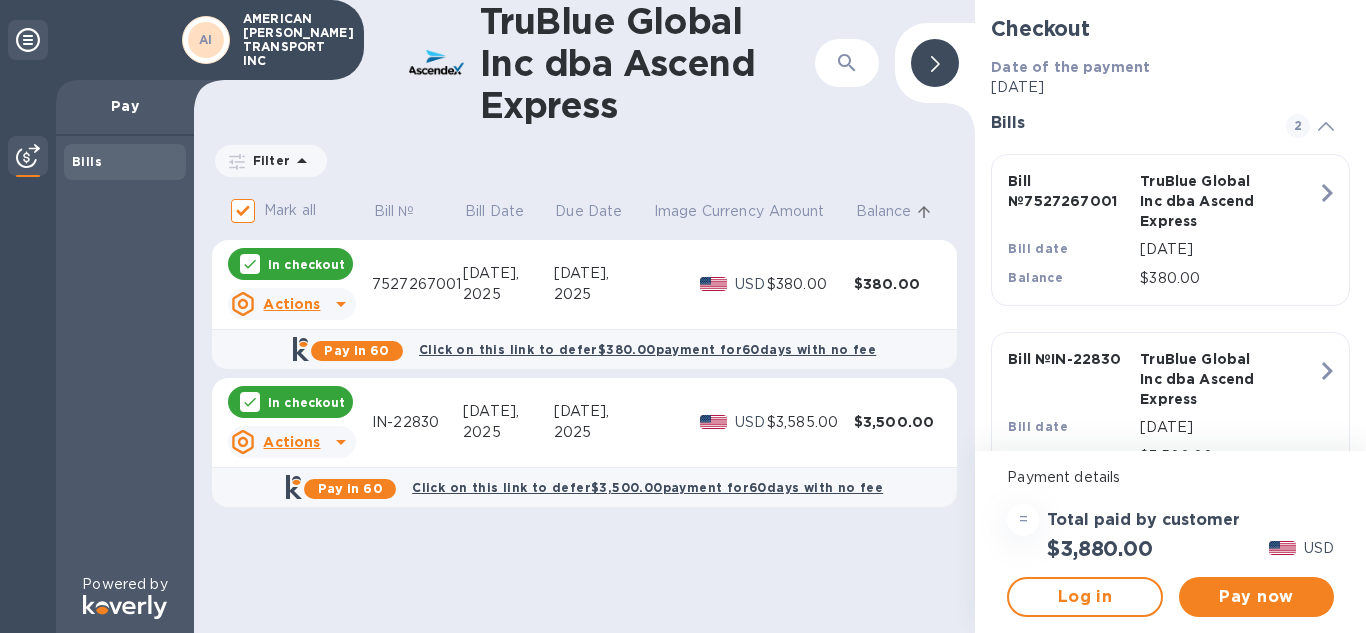 scroll, scrollTop: 0, scrollLeft: 0, axis: both 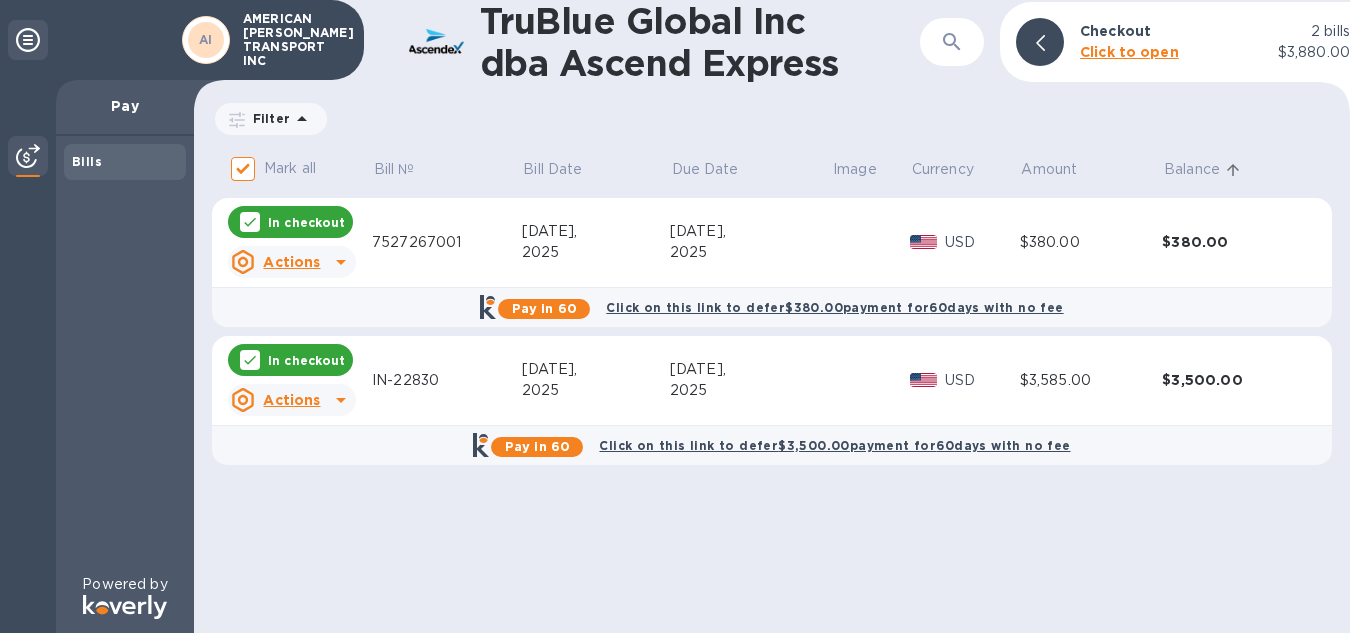 click on "$380.00" at bounding box center (1233, 243) 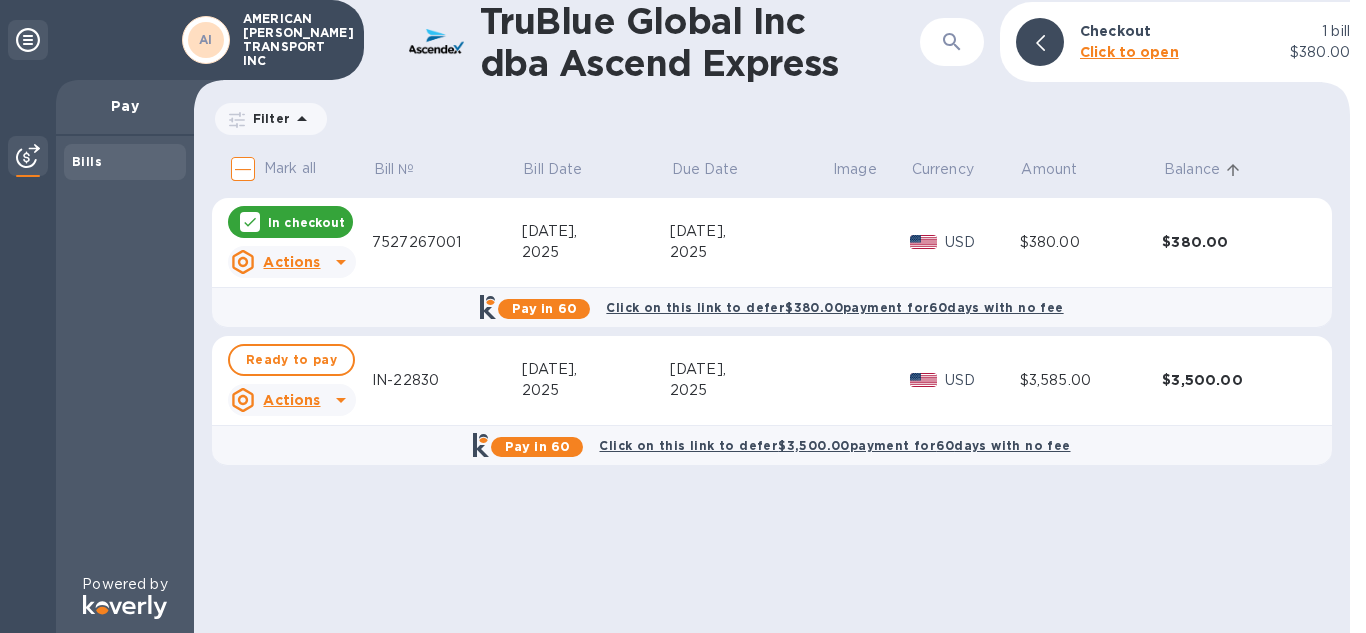 click on "Click on this link to defer  $380.00  payment for  60  days with no fee" at bounding box center (834, 307) 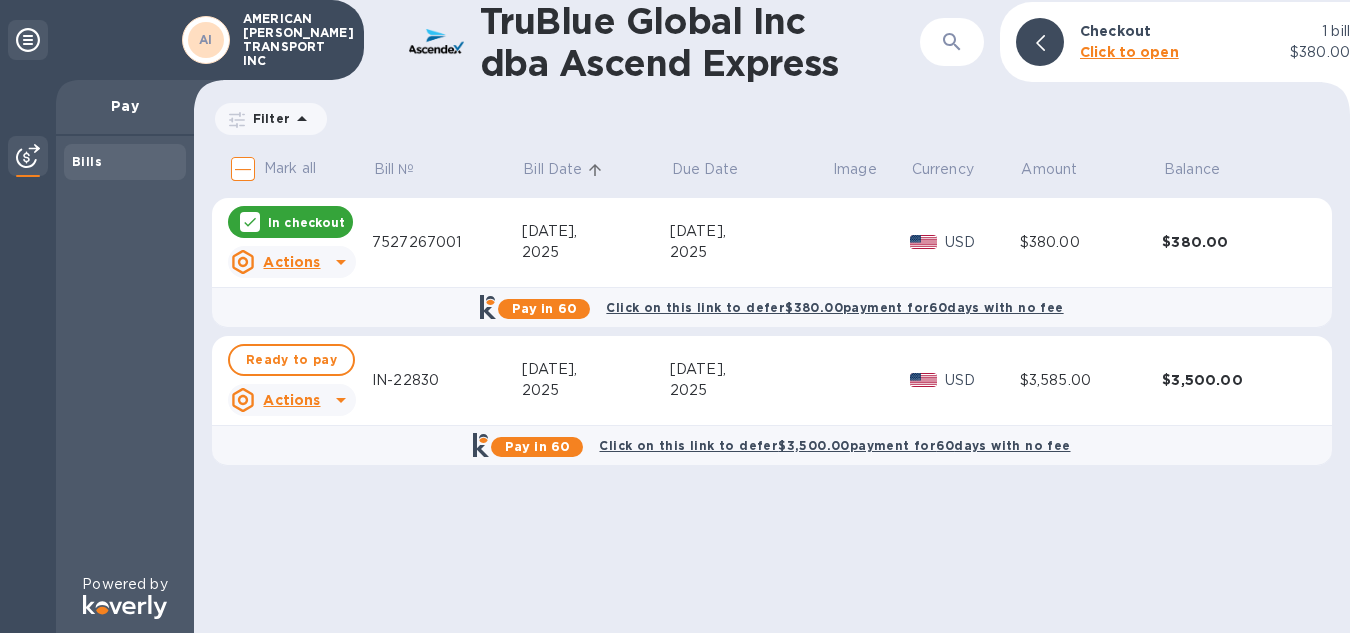 scroll, scrollTop: 0, scrollLeft: 0, axis: both 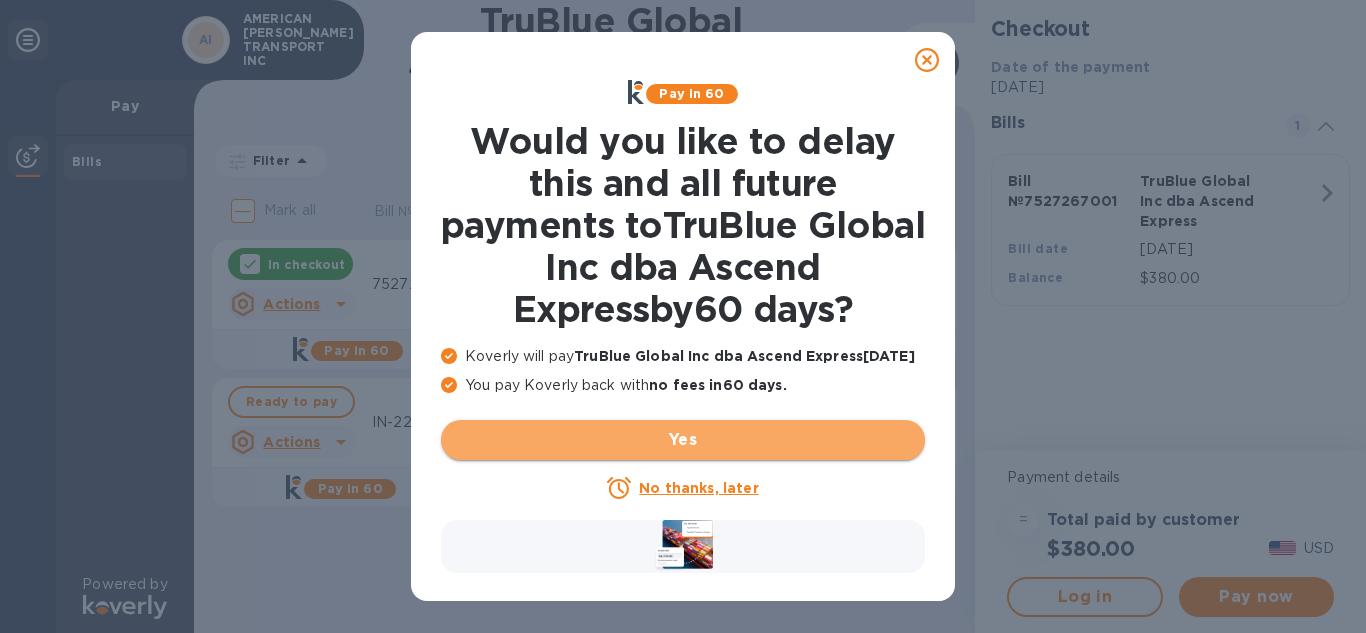 click on "Yes" at bounding box center [683, 440] 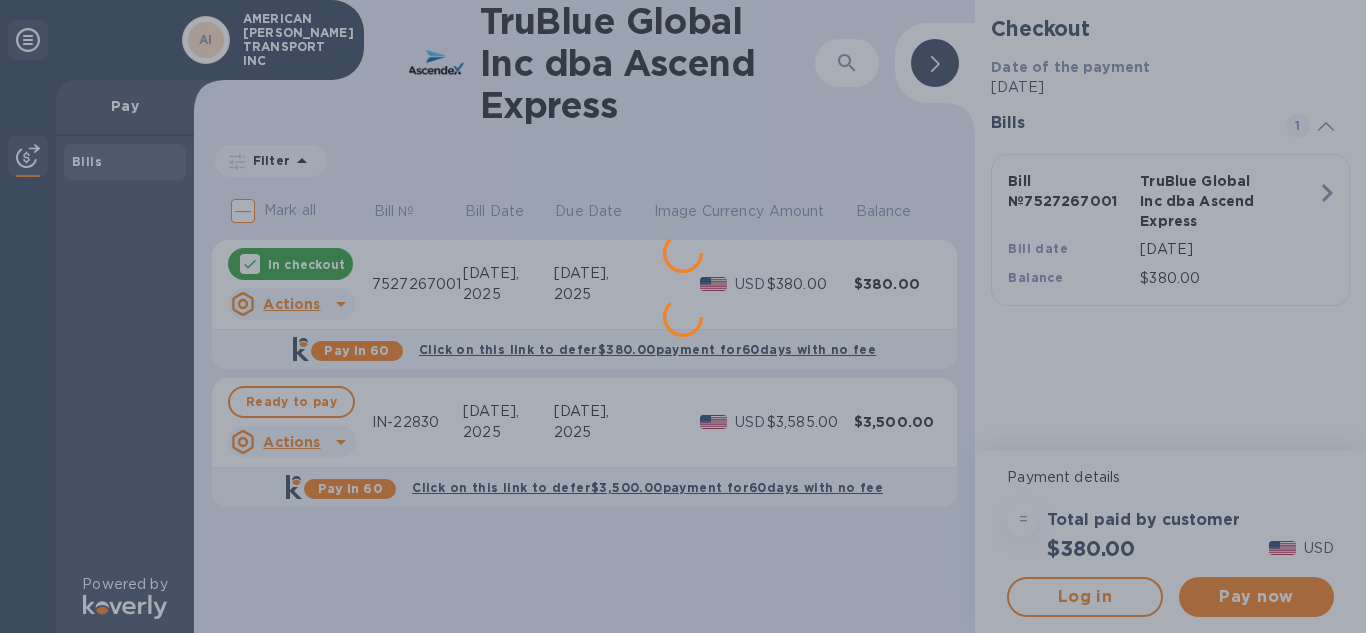 scroll, scrollTop: 0, scrollLeft: 0, axis: both 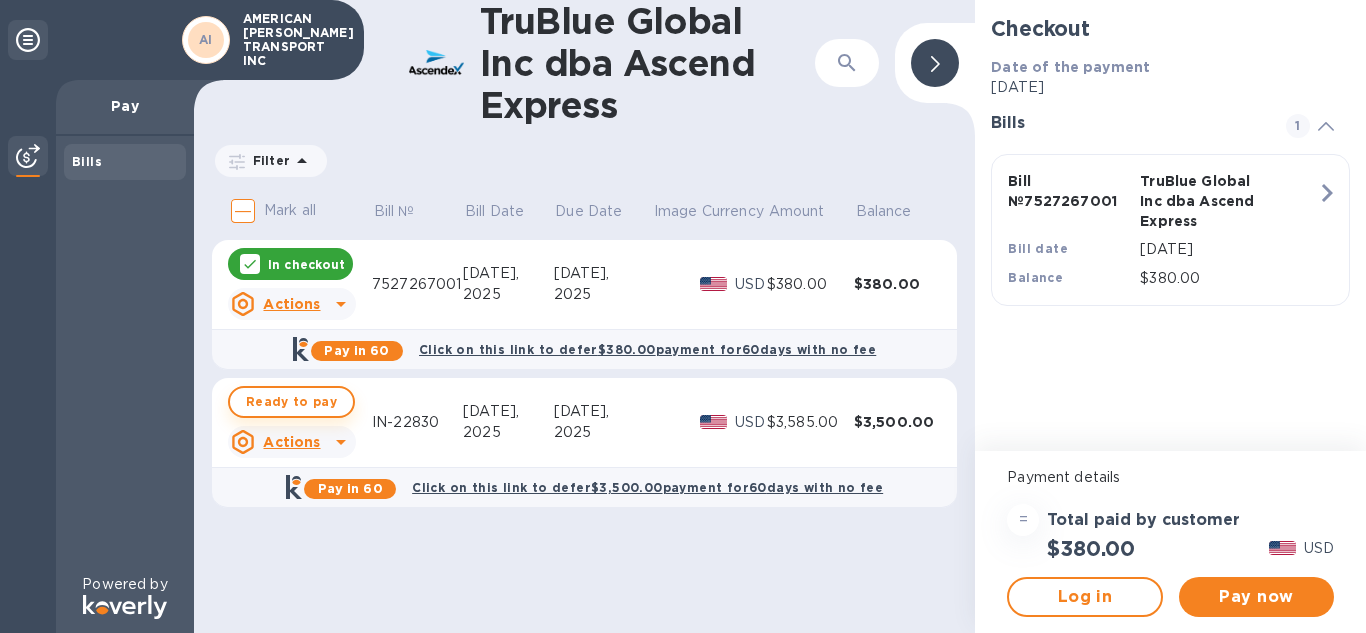 click on "Ready to pay" at bounding box center [291, 402] 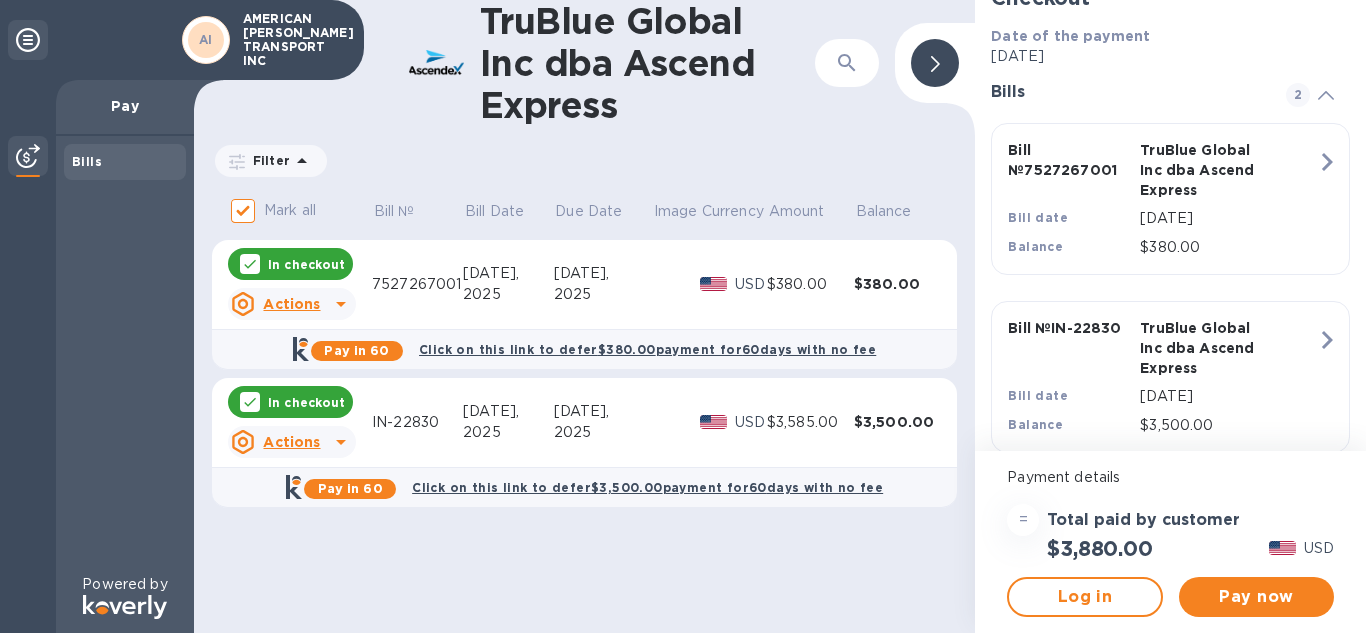scroll, scrollTop: 59, scrollLeft: 0, axis: vertical 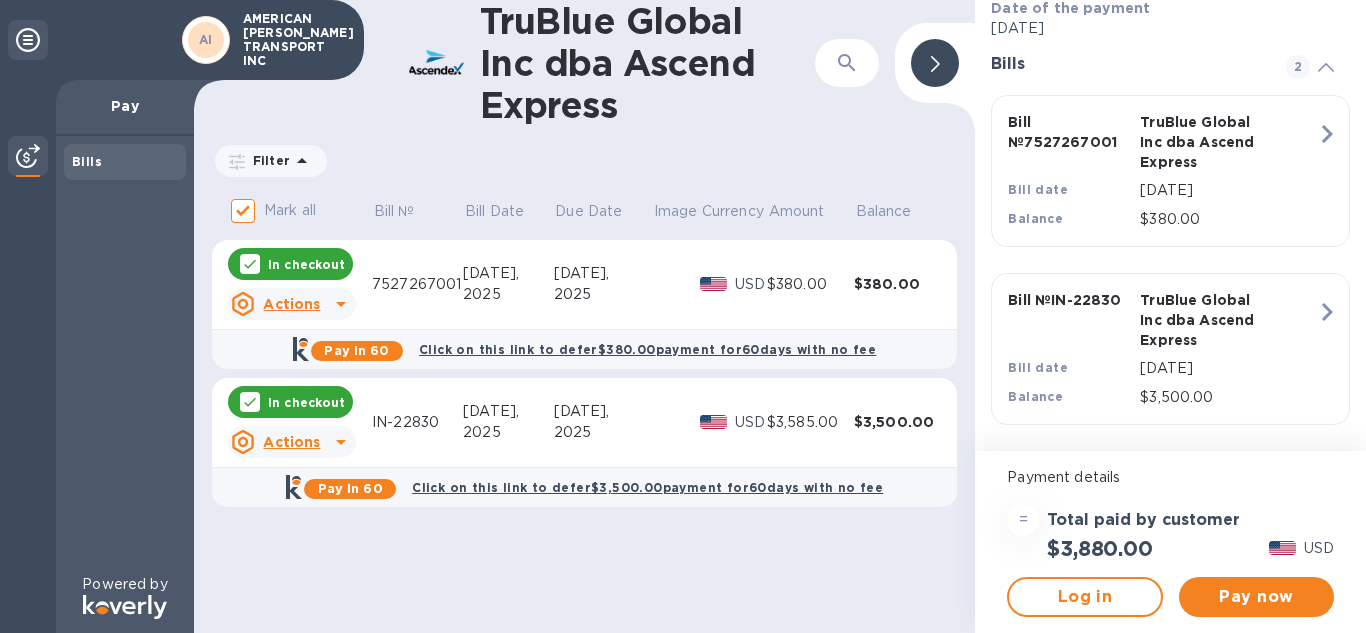 click at bounding box center (935, 63) 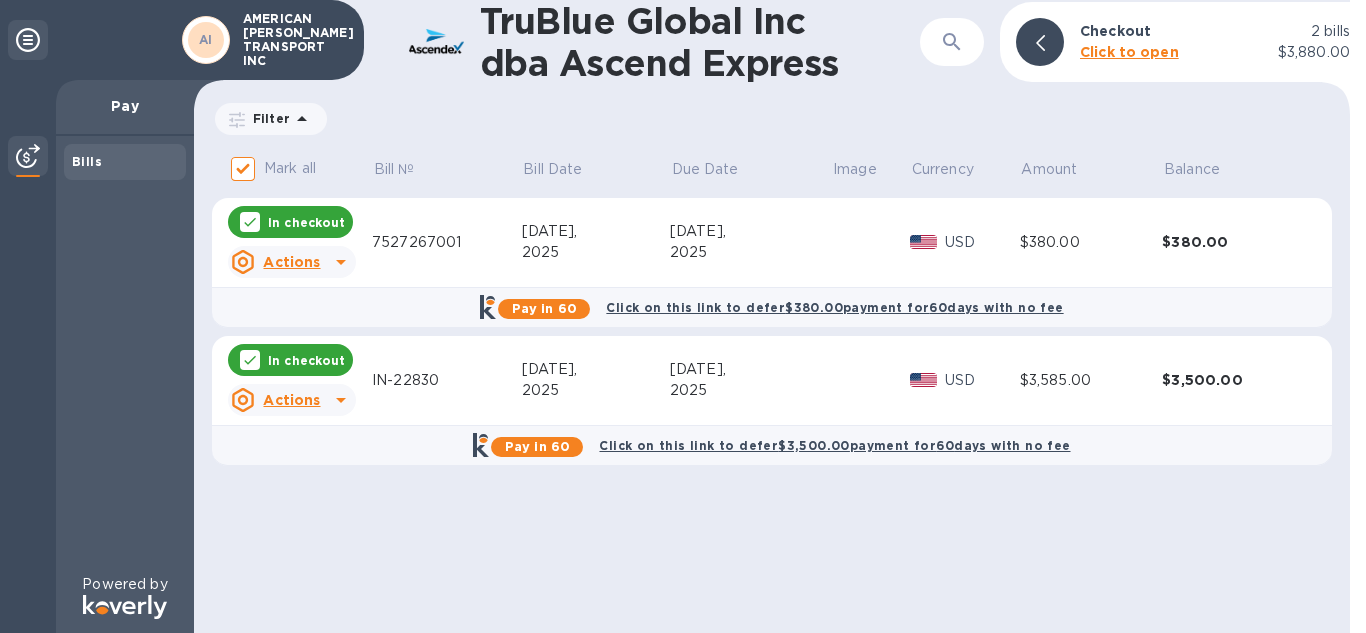 drag, startPoint x: 593, startPoint y: 147, endPoint x: 563, endPoint y: 419, distance: 273.6494 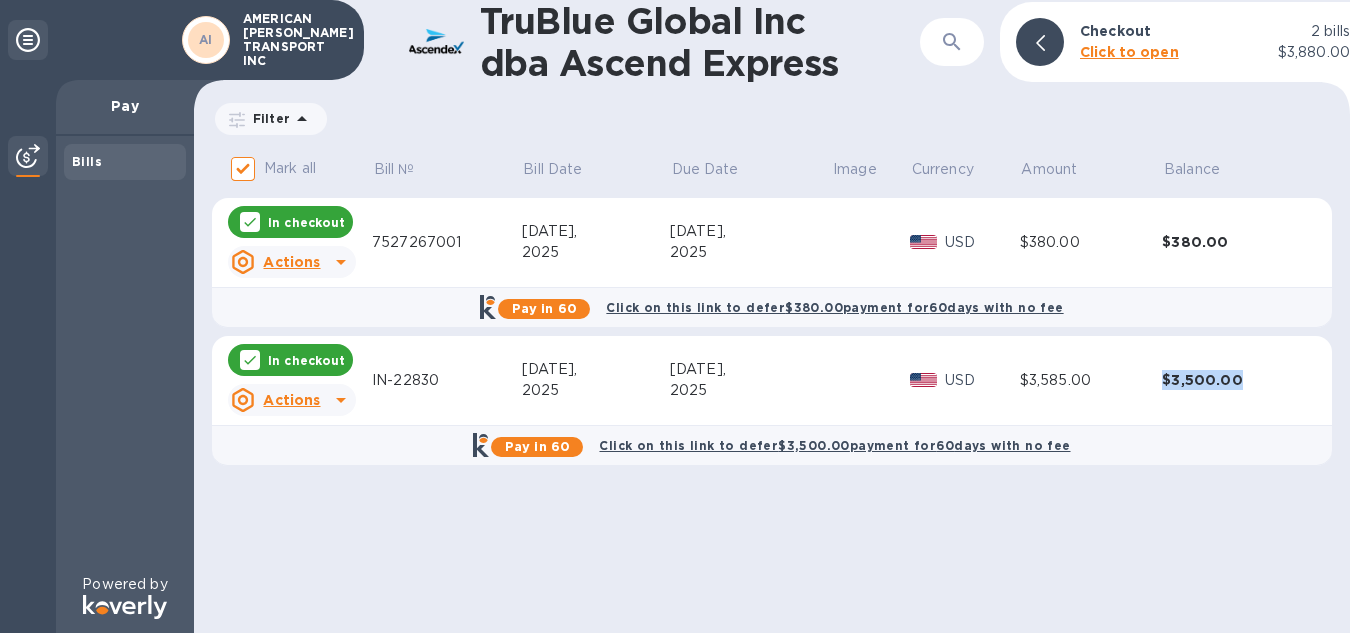 drag, startPoint x: 1163, startPoint y: 373, endPoint x: 1287, endPoint y: 383, distance: 124.40257 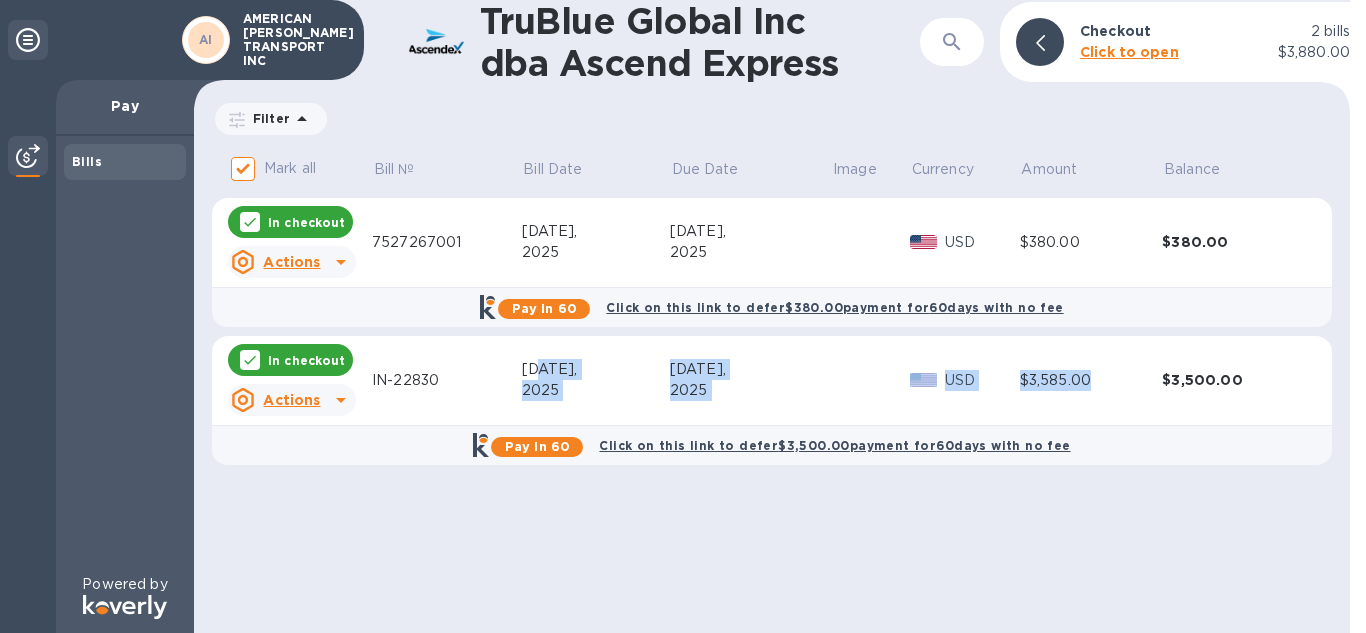 drag, startPoint x: 529, startPoint y: 362, endPoint x: 1140, endPoint y: 407, distance: 612.6549 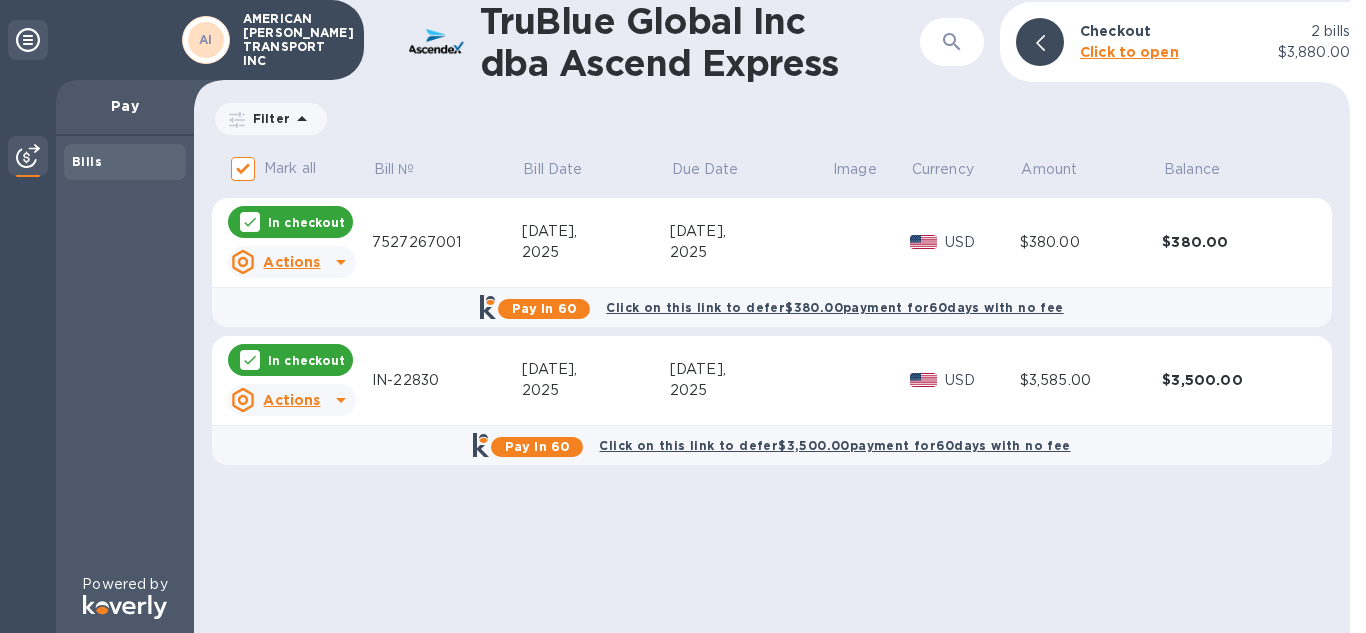click on "Click to open" at bounding box center [1129, 52] 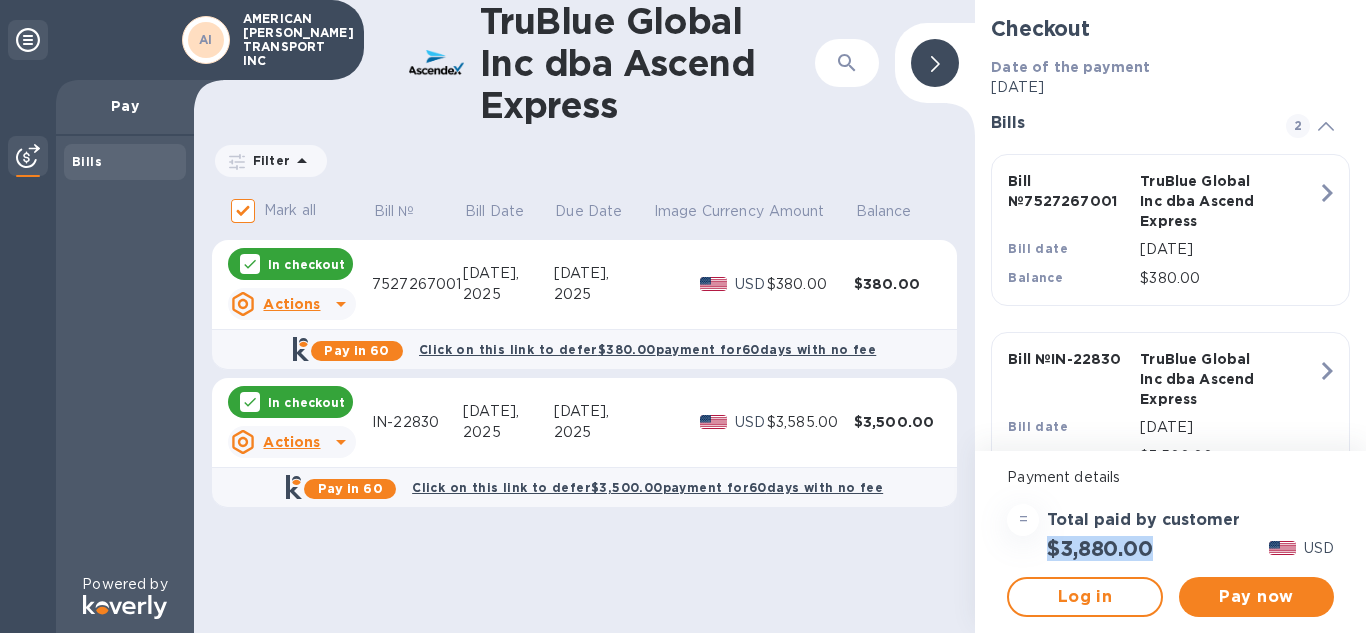 drag, startPoint x: 1046, startPoint y: 552, endPoint x: 1179, endPoint y: 544, distance: 133.24039 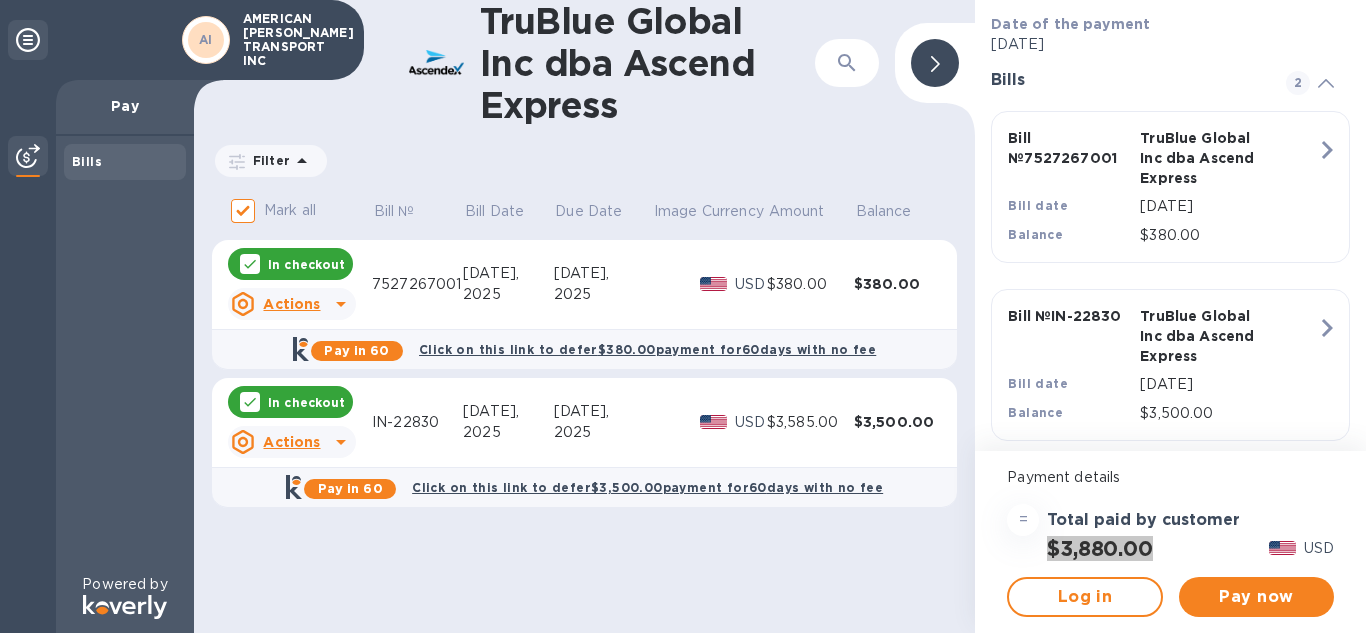 scroll, scrollTop: 59, scrollLeft: 0, axis: vertical 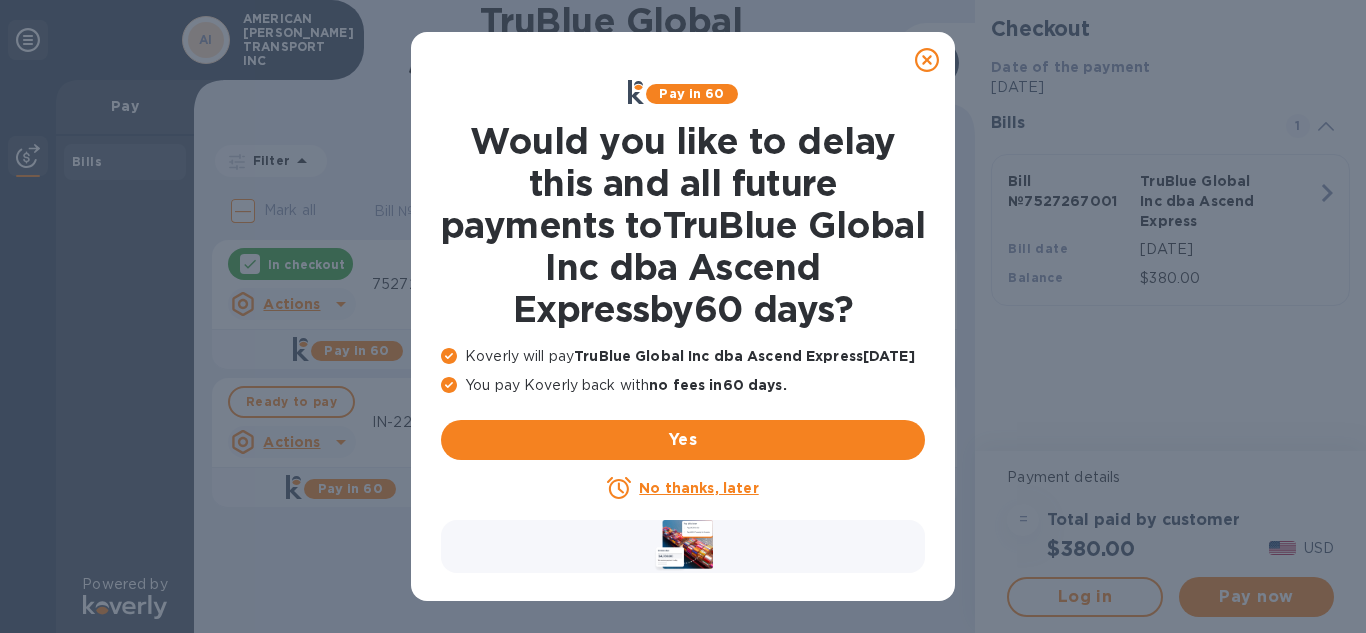 click on "Pay in 60 Would you like to delay this and all future payments to  TruBlue Global Inc dba Ascend Express  by  60 days ? Koverly will pay  TruBlue Global Inc dba Ascend Express  today You pay Koverly back with  no fees in  60 days . Yes No thanks, later" at bounding box center [683, 316] 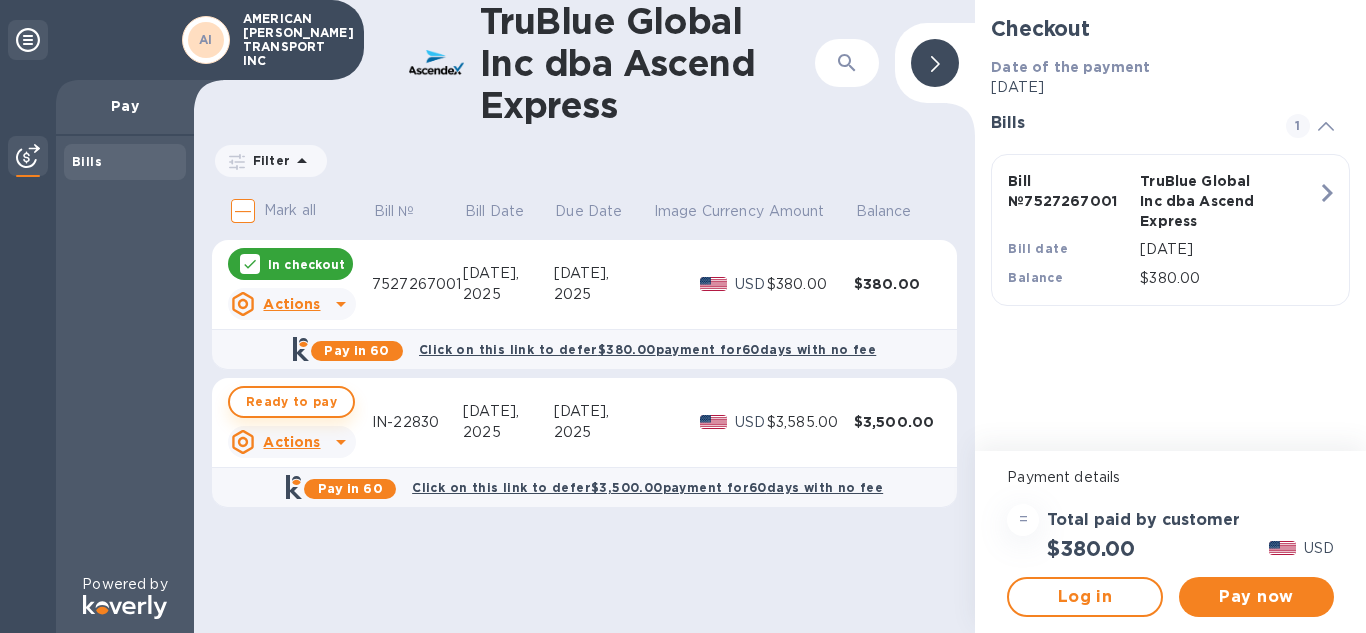 click on "Ready to pay" at bounding box center (291, 402) 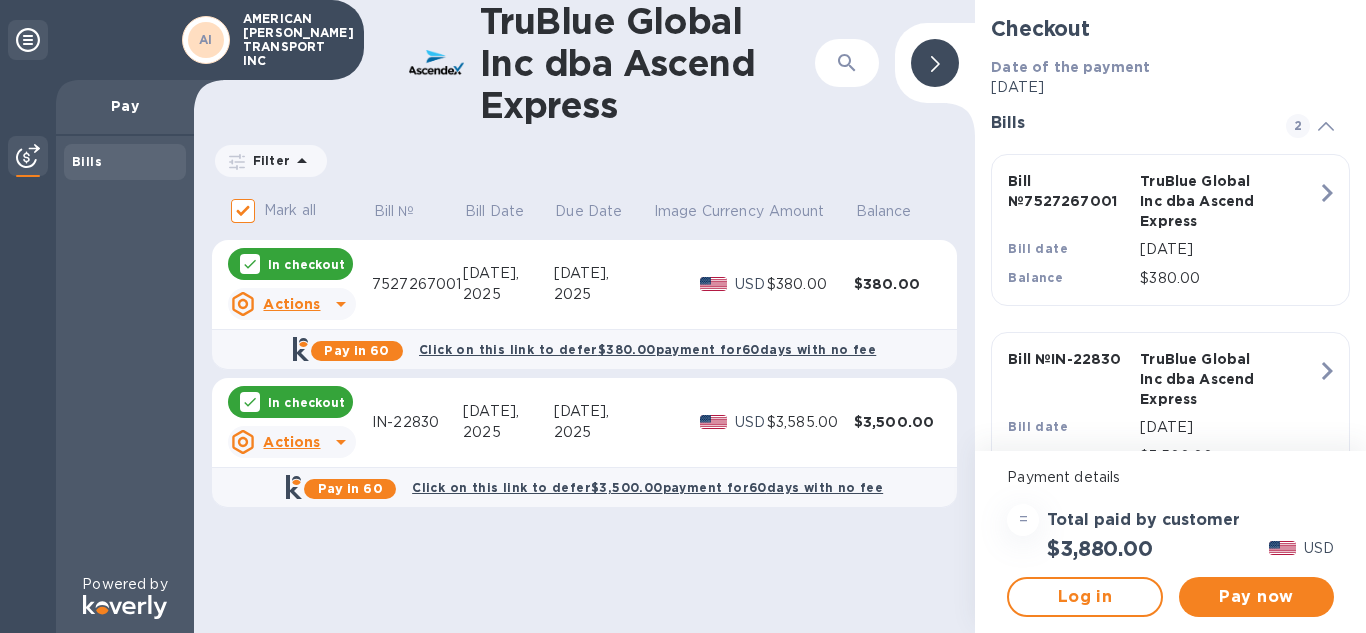 scroll, scrollTop: 59, scrollLeft: 0, axis: vertical 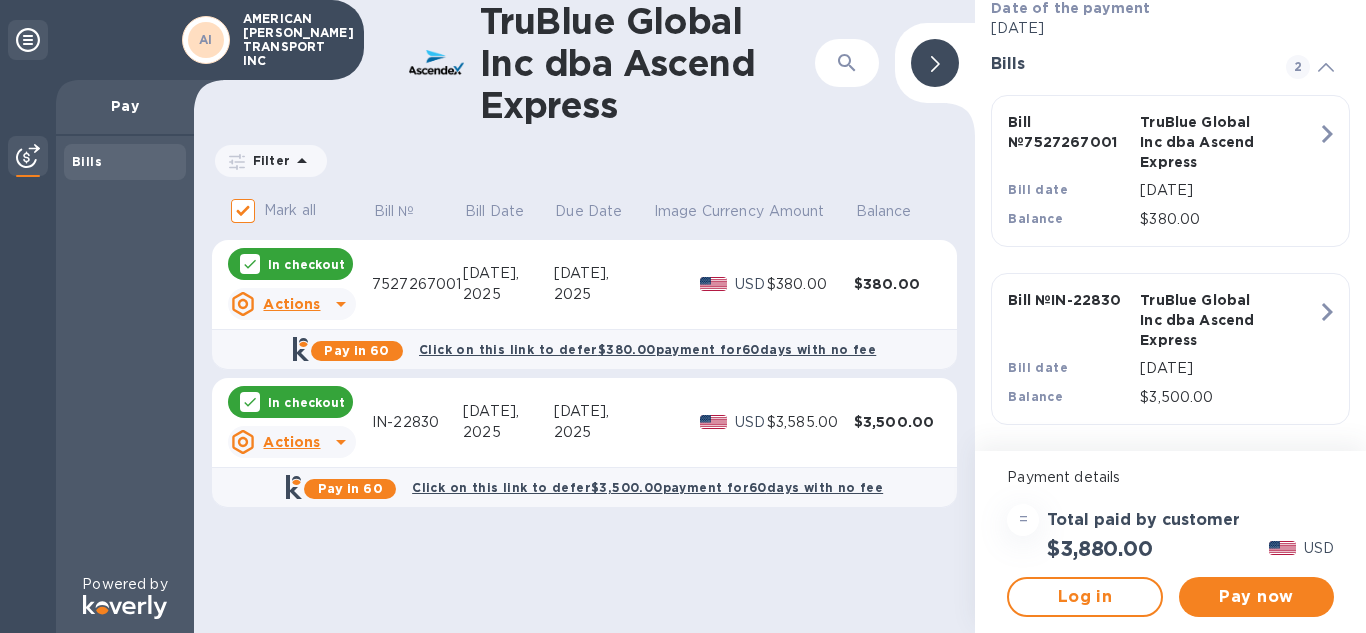 click 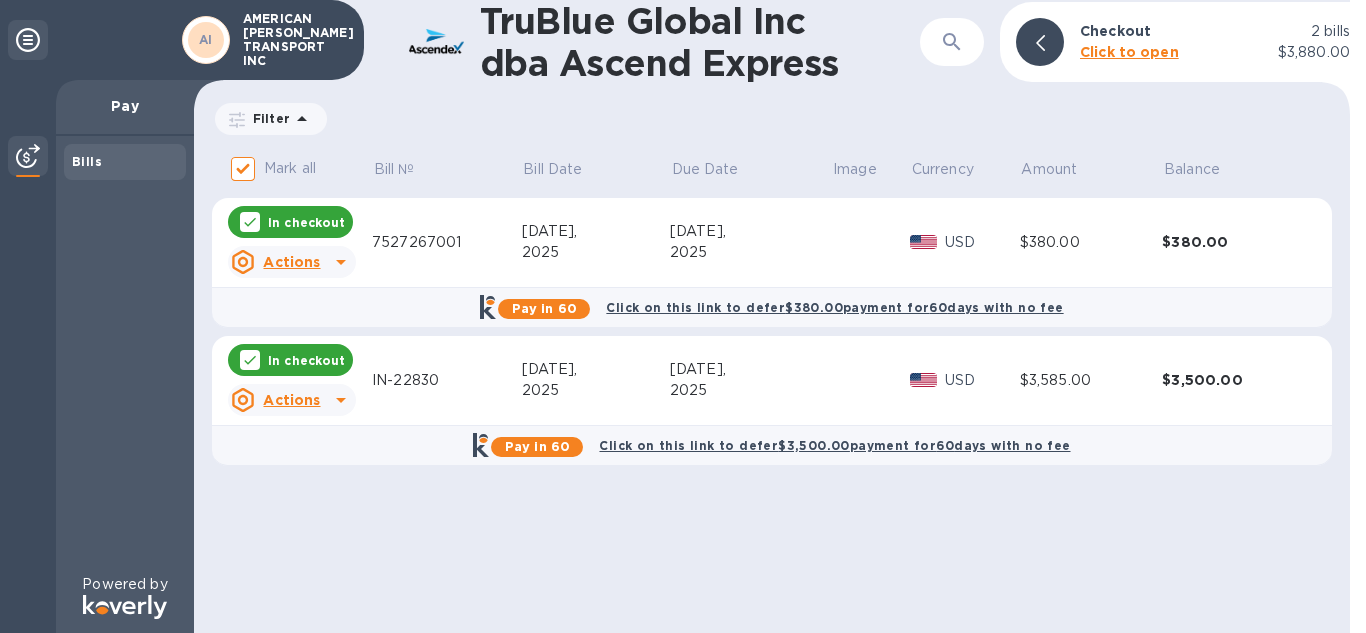 click on "Bills" at bounding box center (87, 161) 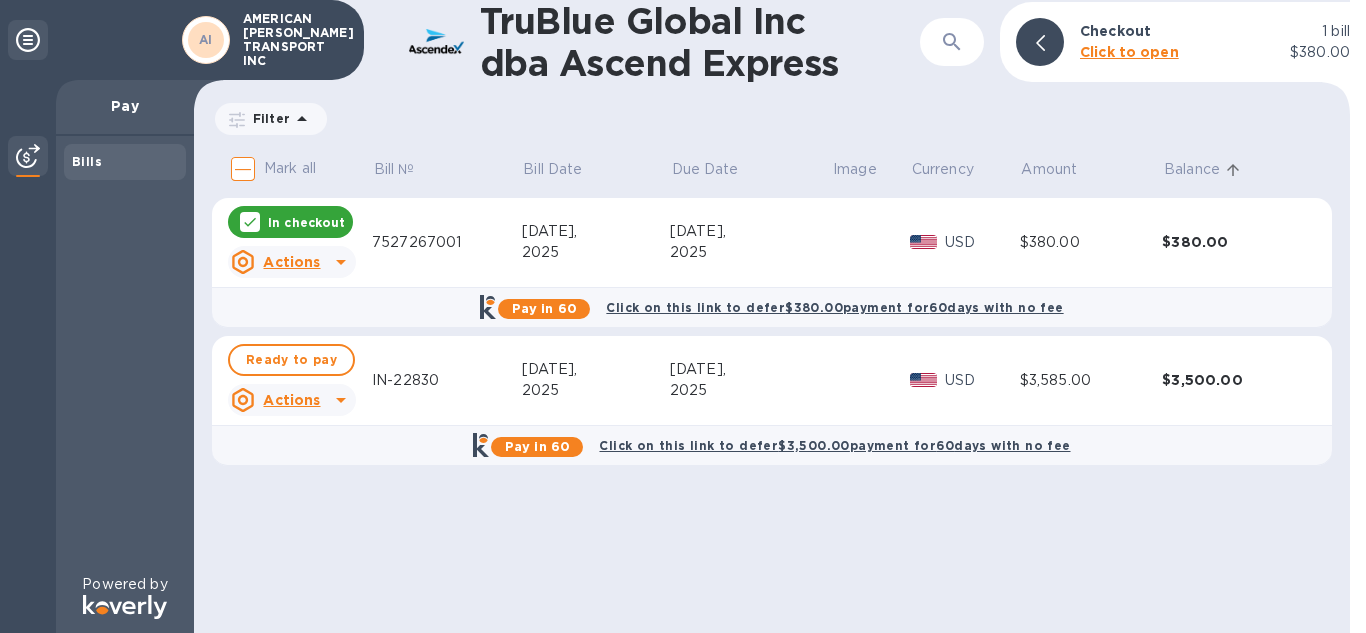 scroll, scrollTop: 0, scrollLeft: 0, axis: both 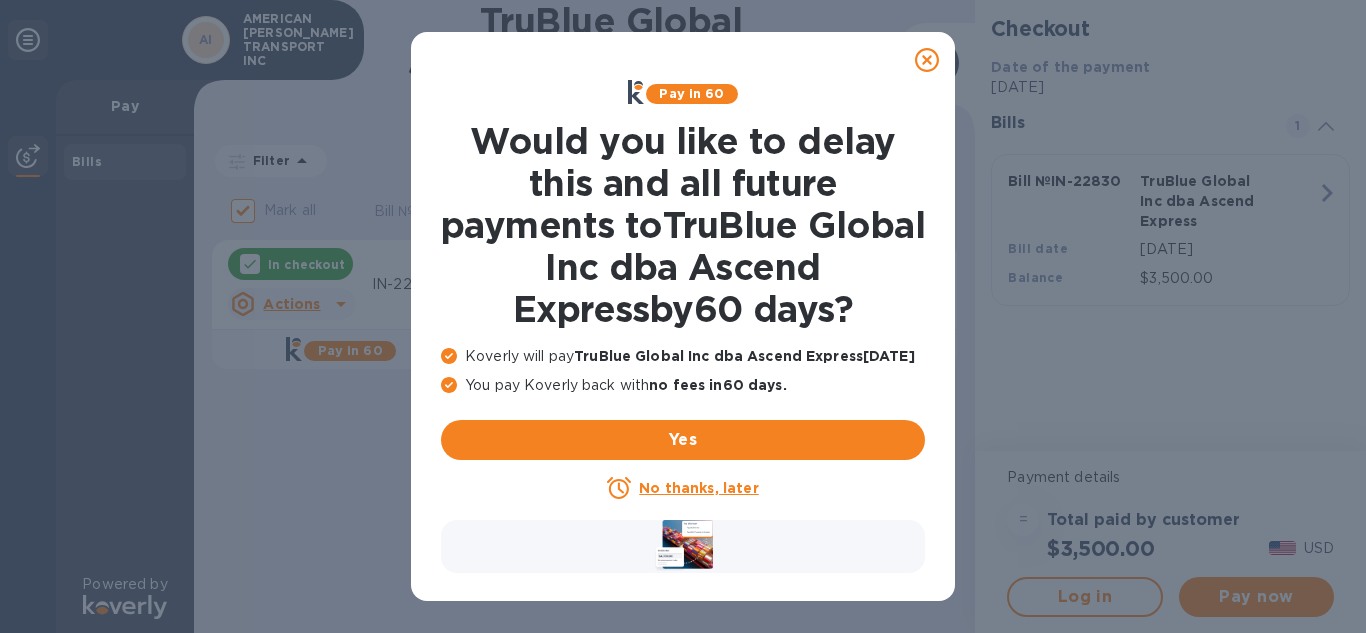 click at bounding box center [927, 60] 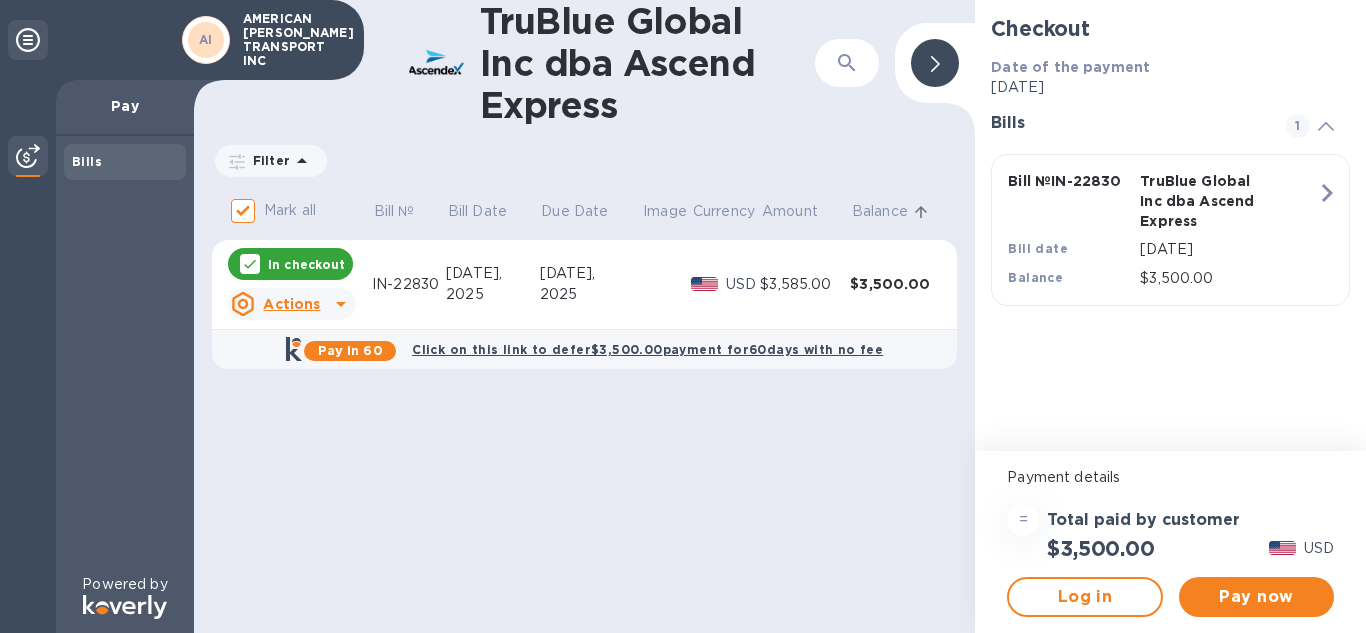 click on "TruBlue Global Inc dba Ascend Express ​ Filter Amount   Mark all Bill № Bill Date Due Date Image Currency Amount Balance In checkout Actions IN-22830 Jun 3, 2025 Jun 3, 2025 USD $3,585.00 $3,500.00 Pay in 60 Click on this link to defer  $3,500.00  payment for  60  days with no fee" at bounding box center [584, 316] 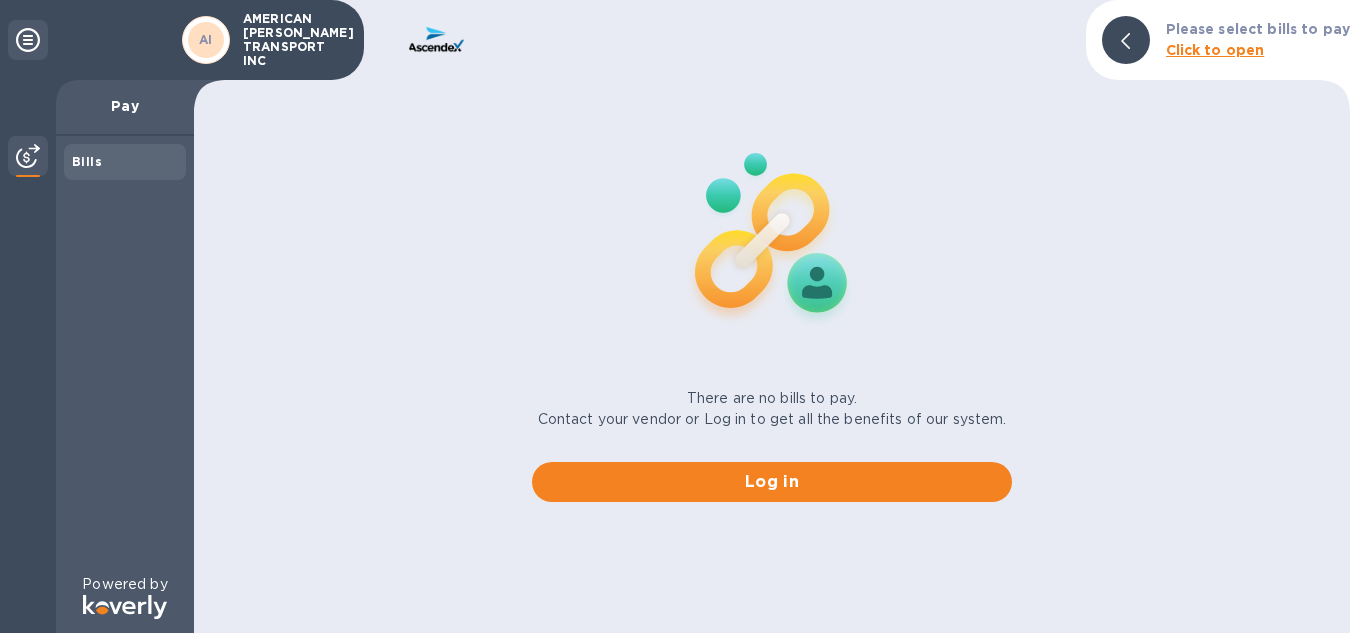 scroll, scrollTop: 0, scrollLeft: 0, axis: both 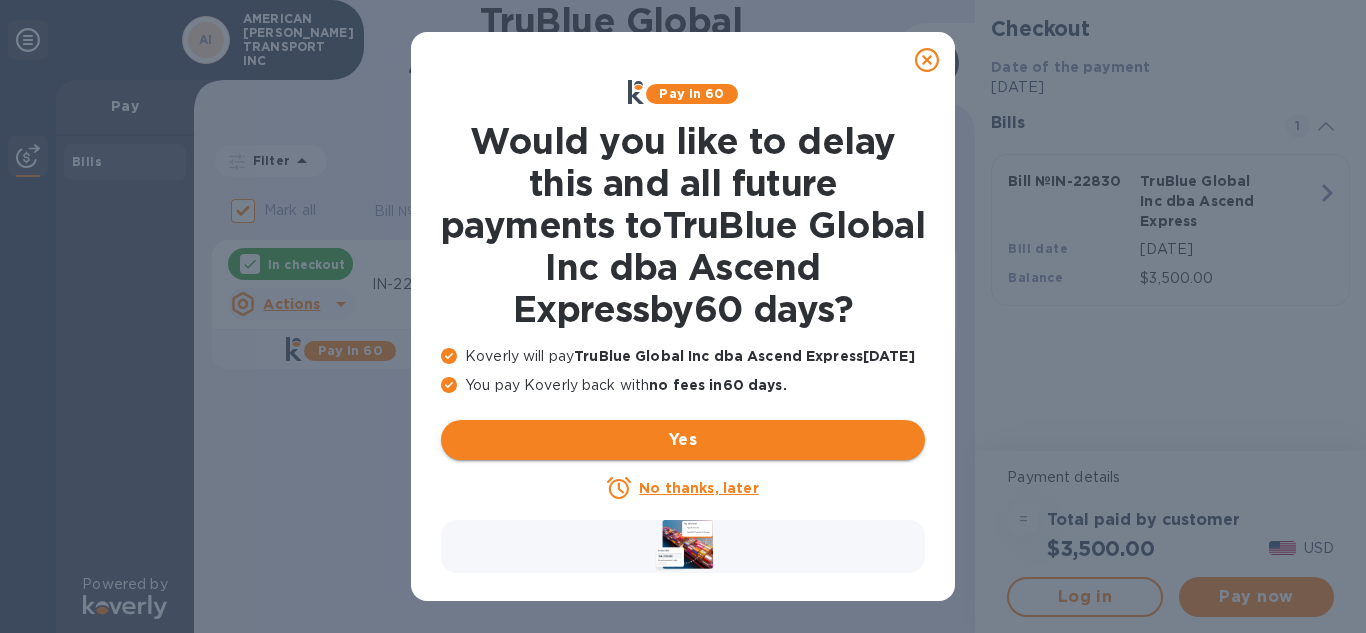 click on "Yes" at bounding box center (683, 440) 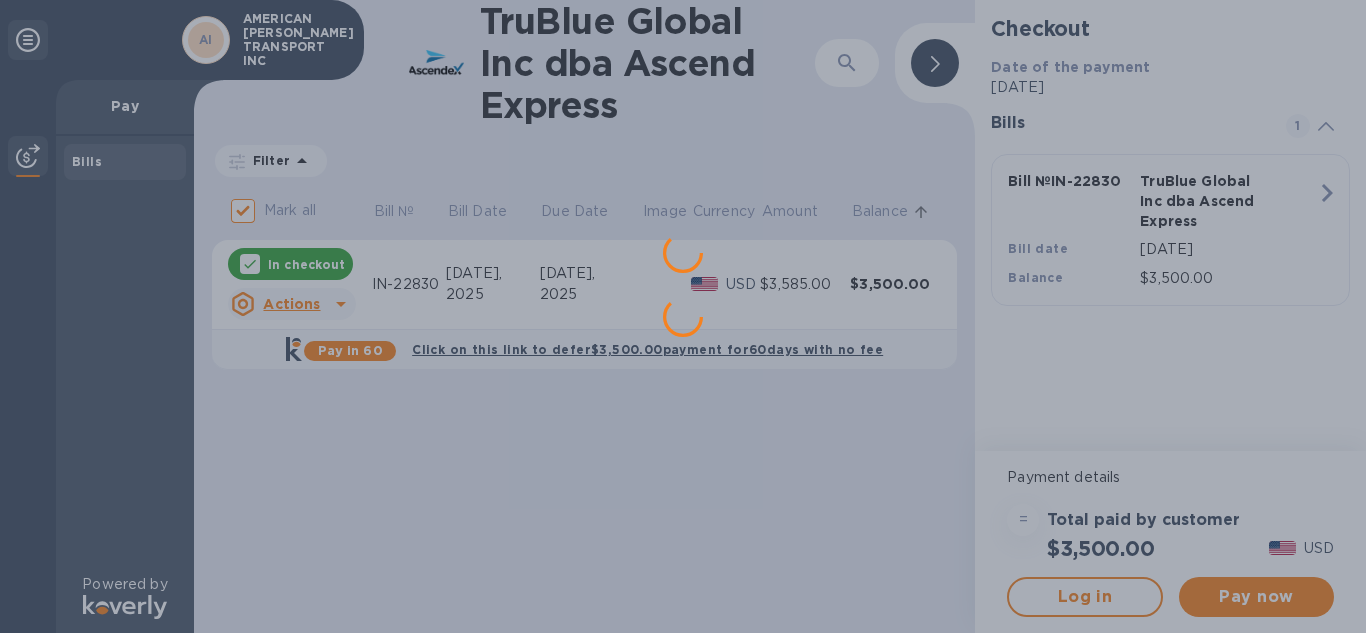 scroll, scrollTop: 0, scrollLeft: 0, axis: both 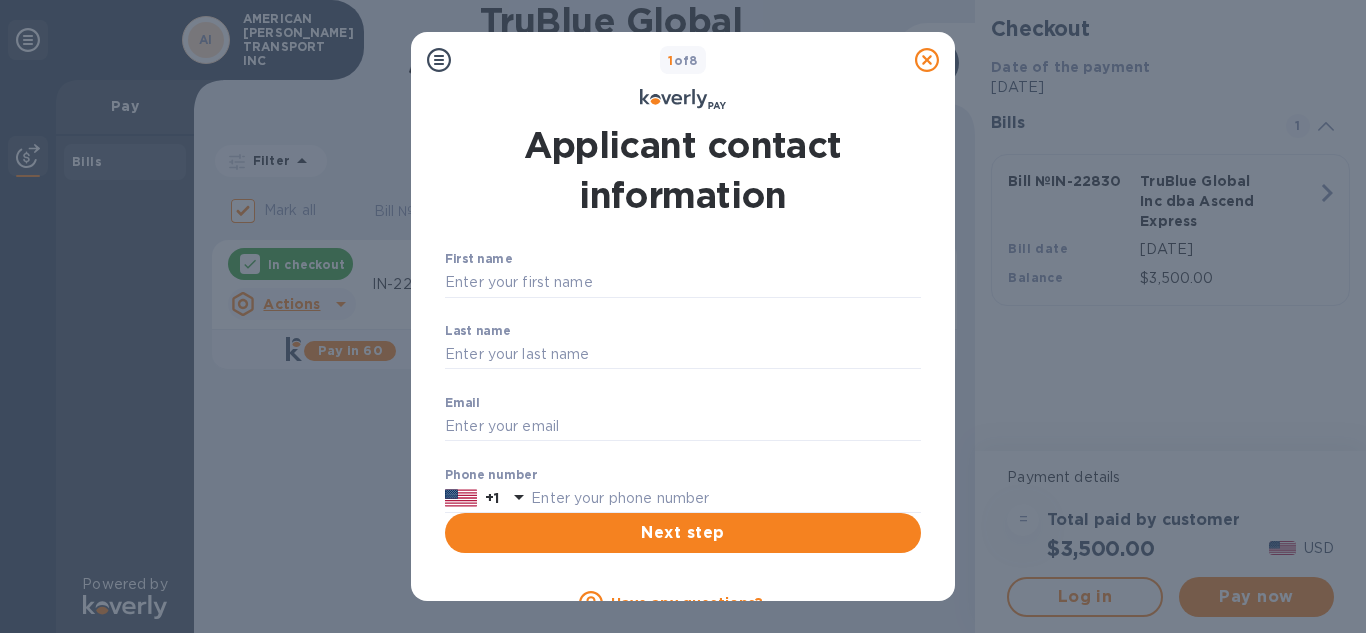 click at bounding box center [927, 60] 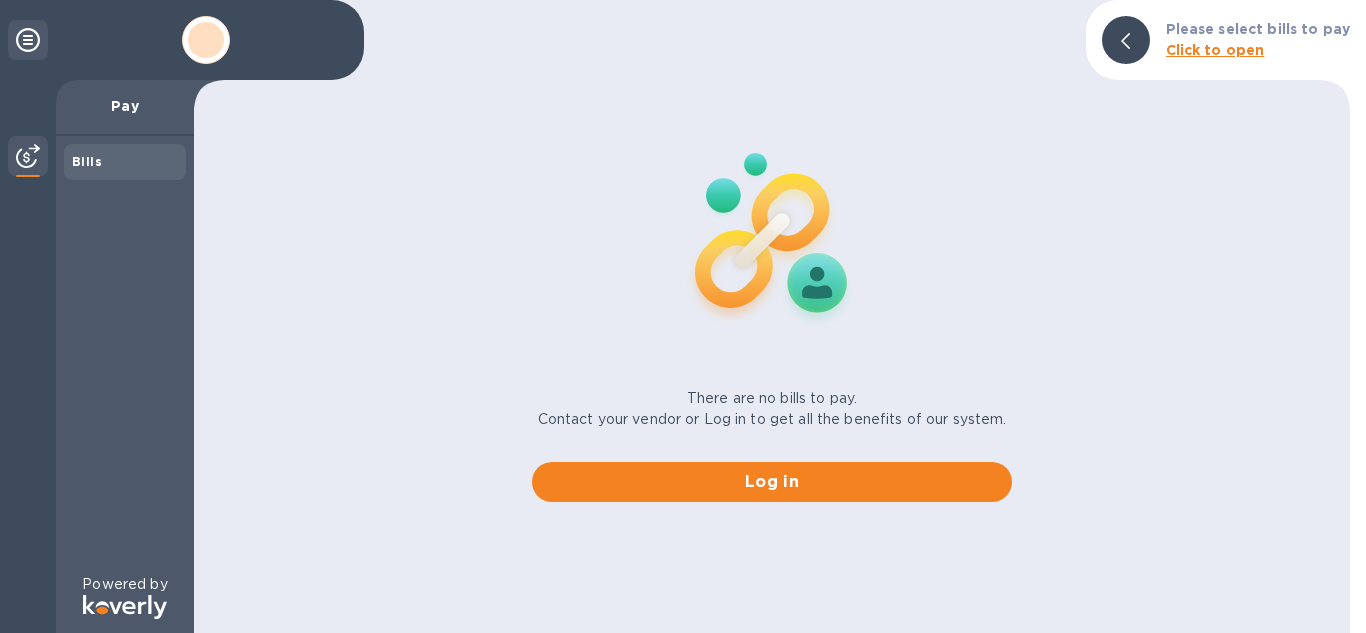 scroll, scrollTop: 0, scrollLeft: 0, axis: both 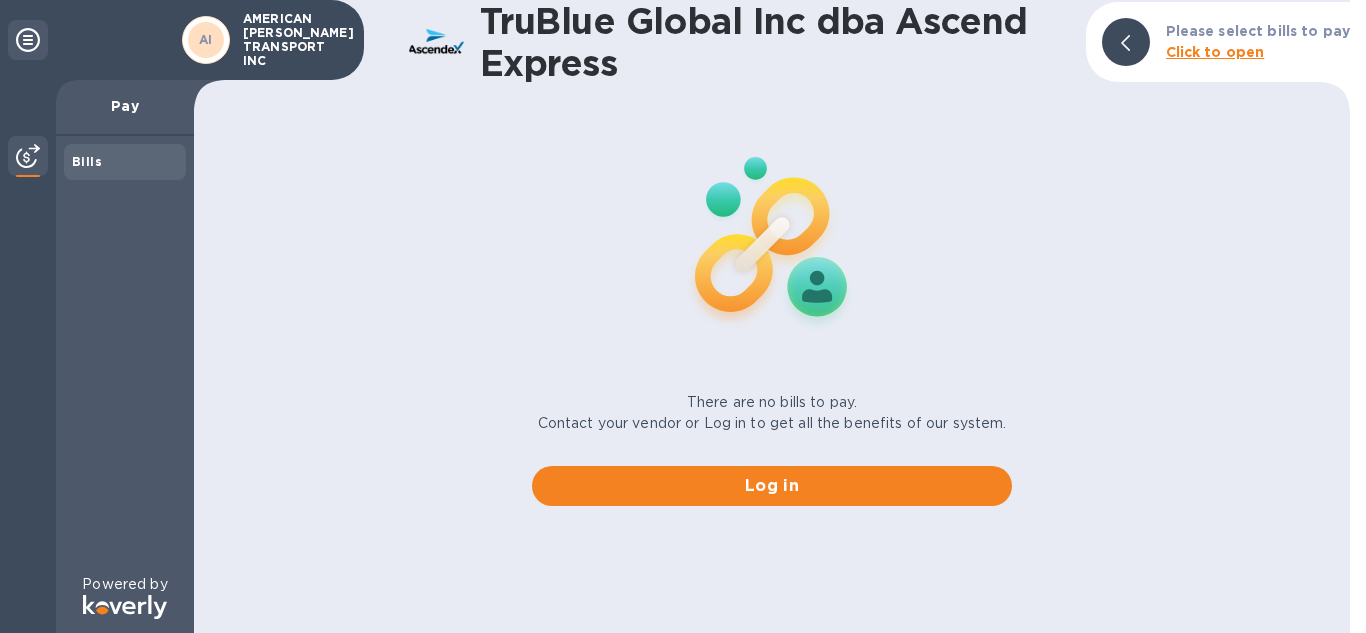 click on "There are no bills to pay.  Contact your vendor or Log in to get all the benefits of our system. Log in" at bounding box center (772, 307) 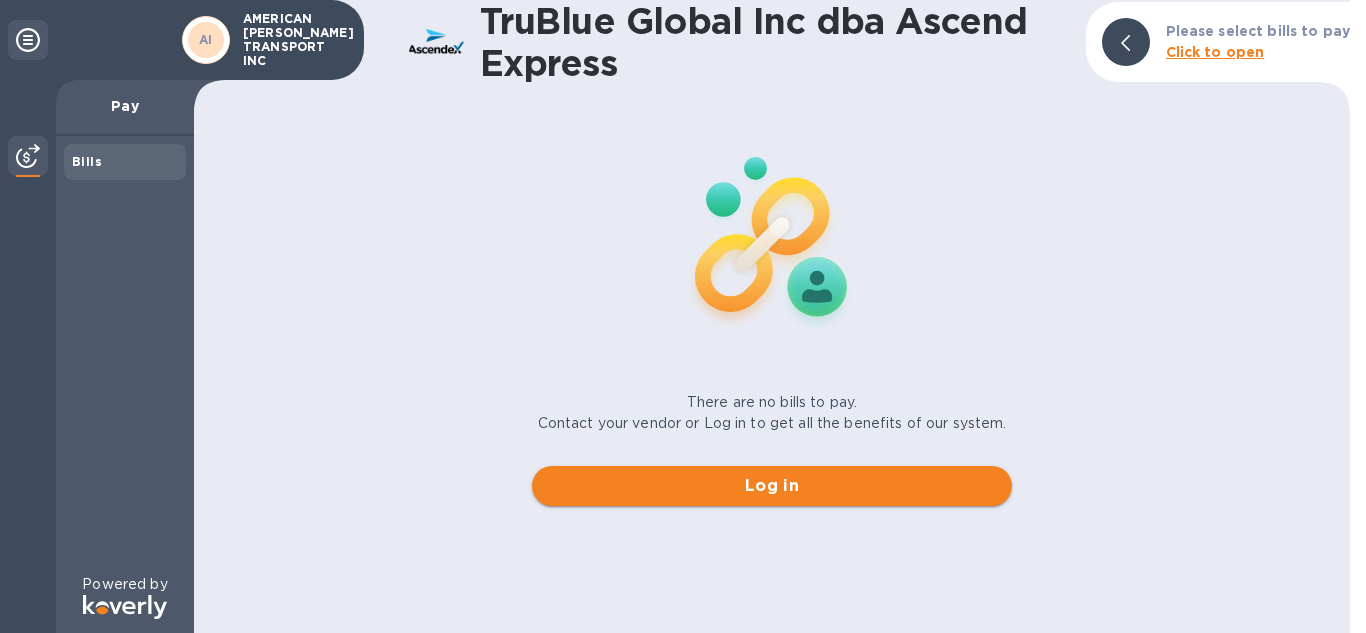 click on "Log in" at bounding box center (772, 486) 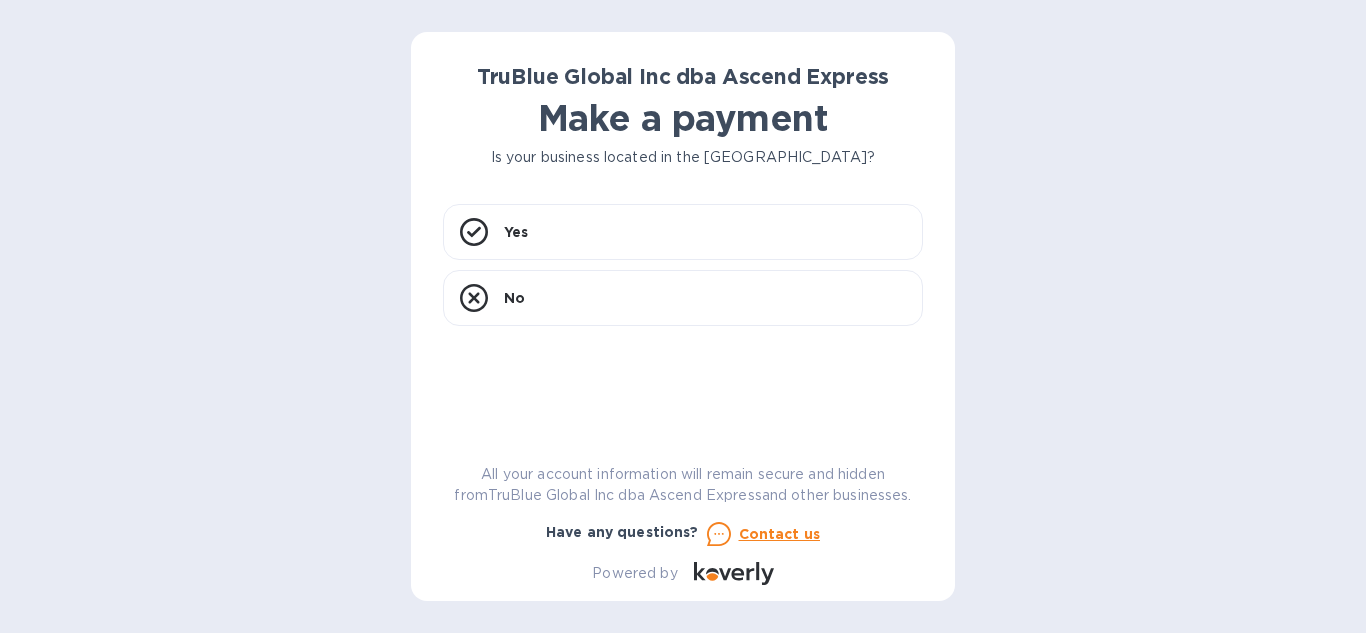 scroll, scrollTop: 0, scrollLeft: 0, axis: both 